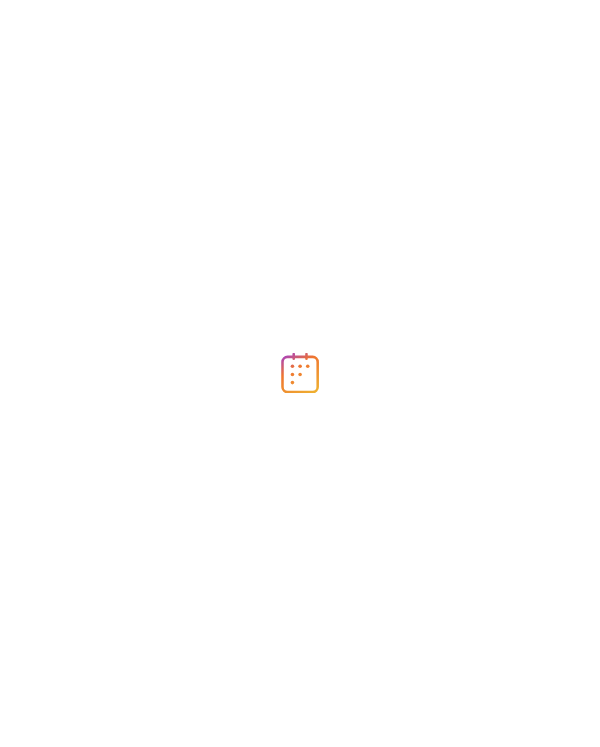 scroll, scrollTop: 0, scrollLeft: 0, axis: both 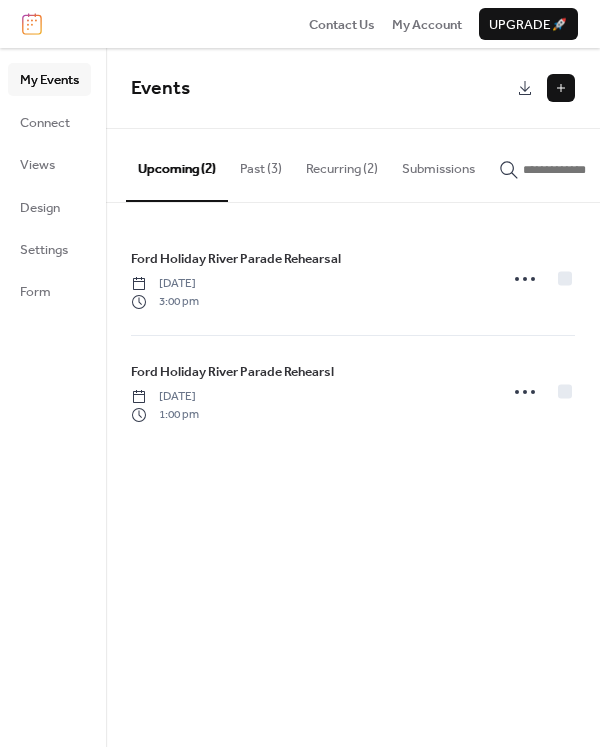click on "Past (3)" at bounding box center [261, 164] 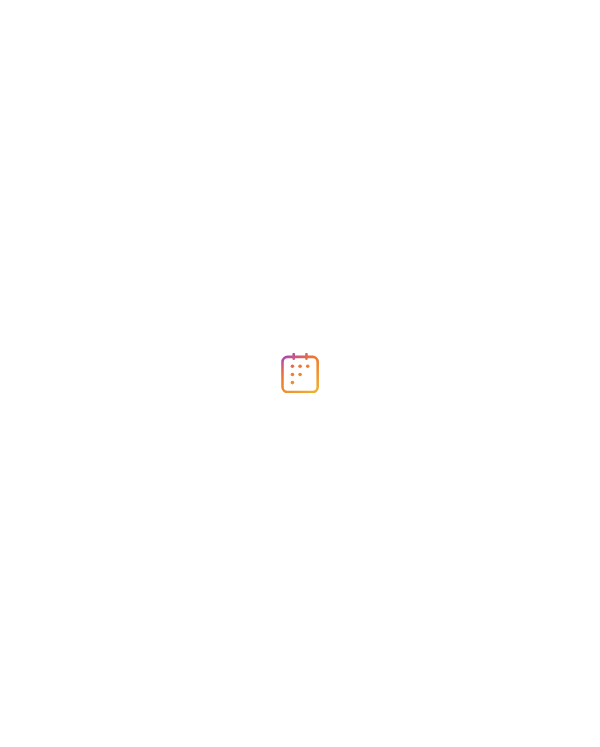 scroll, scrollTop: 0, scrollLeft: 0, axis: both 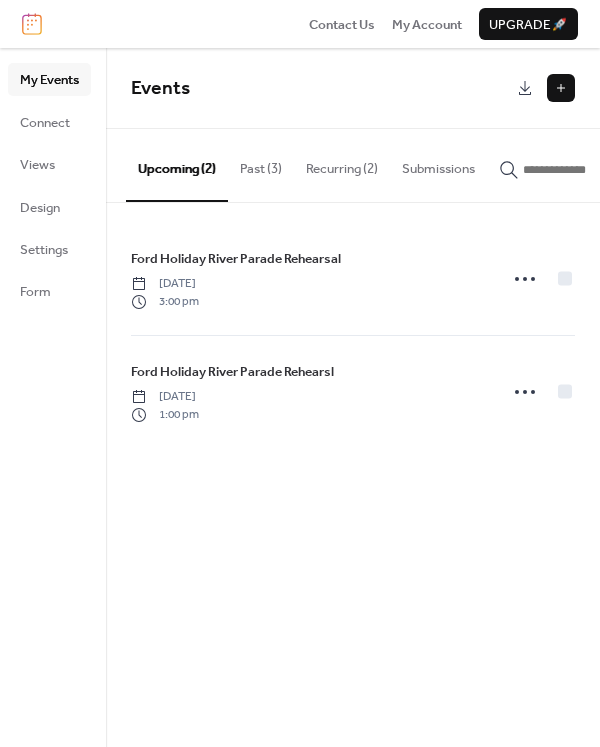 click at bounding box center (561, 88) 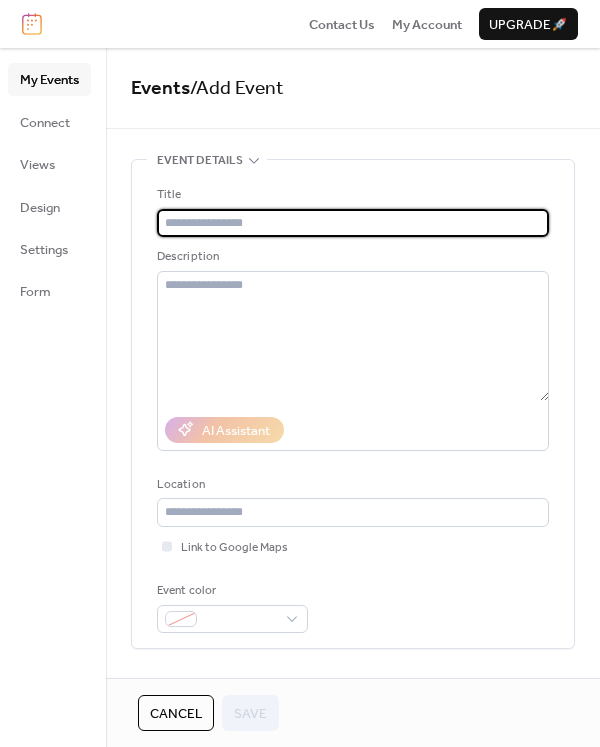 click at bounding box center [353, 223] 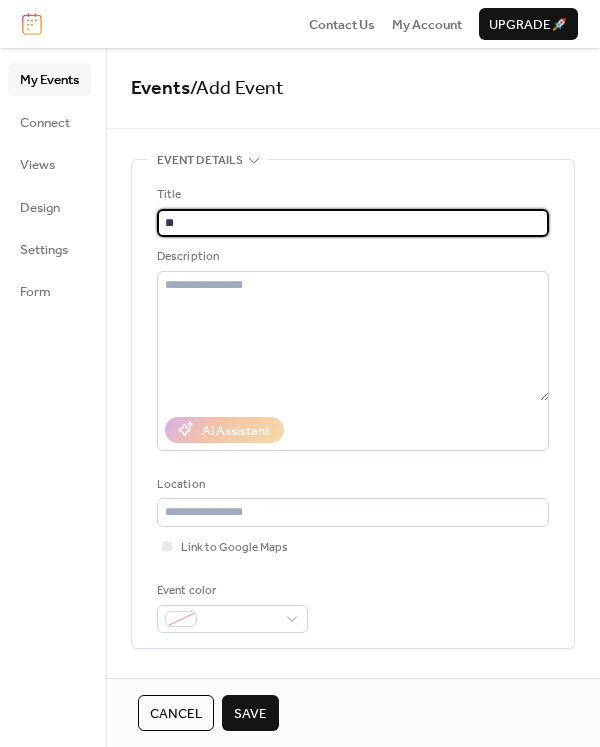 type on "*" 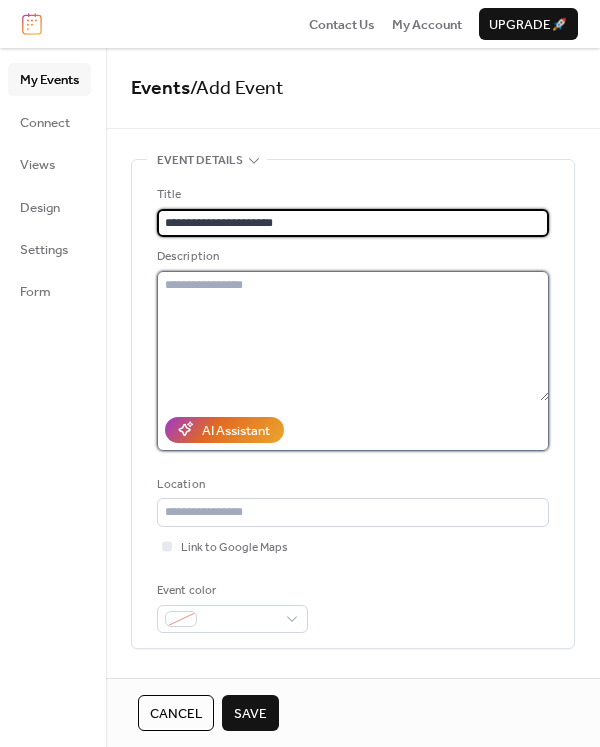 click at bounding box center [353, 336] 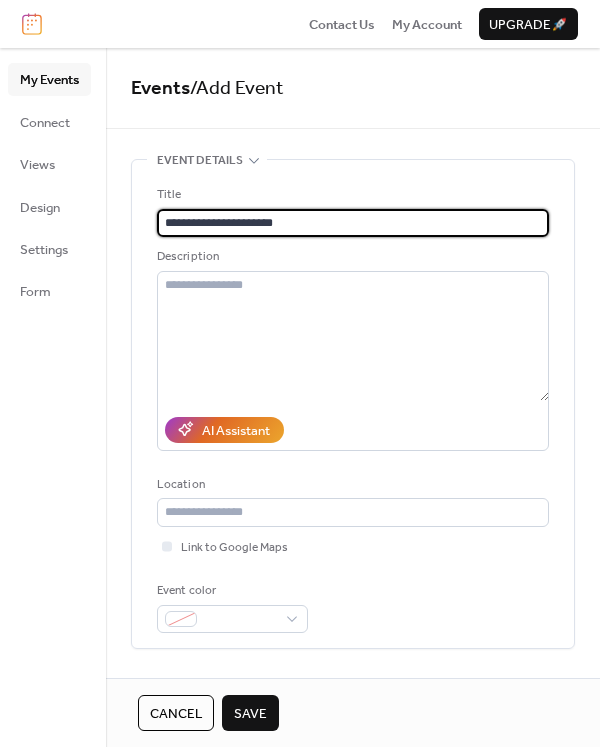 click on "**********" at bounding box center (353, 223) 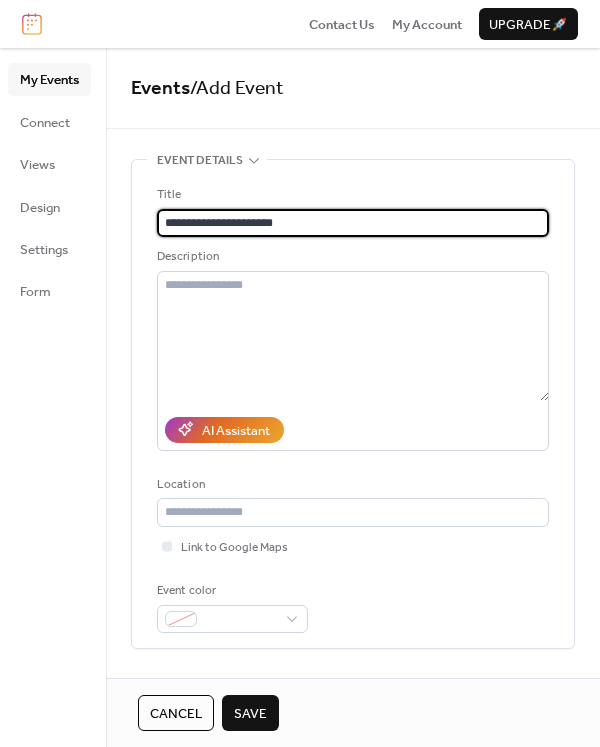 drag, startPoint x: 292, startPoint y: 220, endPoint x: 223, endPoint y: 231, distance: 69.87131 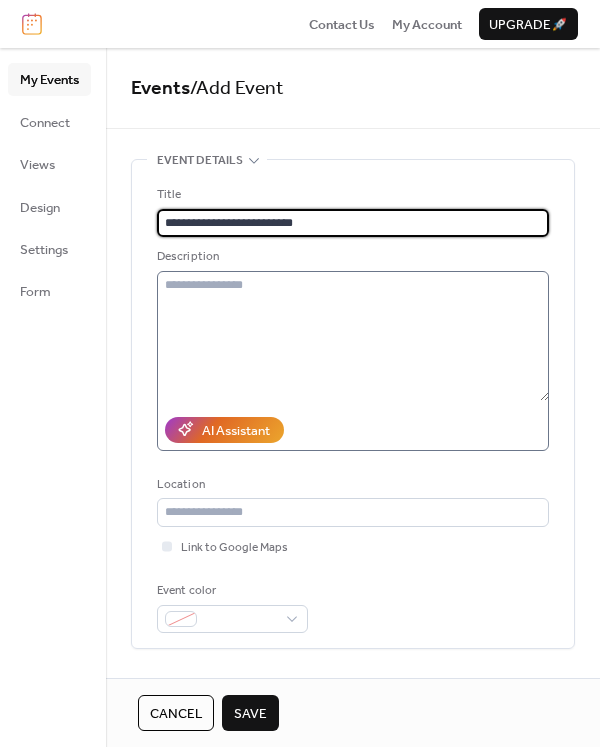 type on "**********" 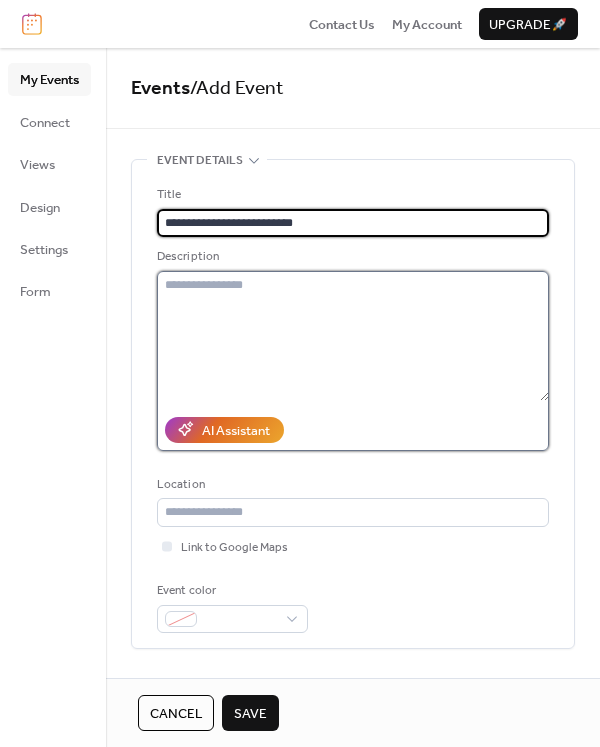 click at bounding box center (353, 336) 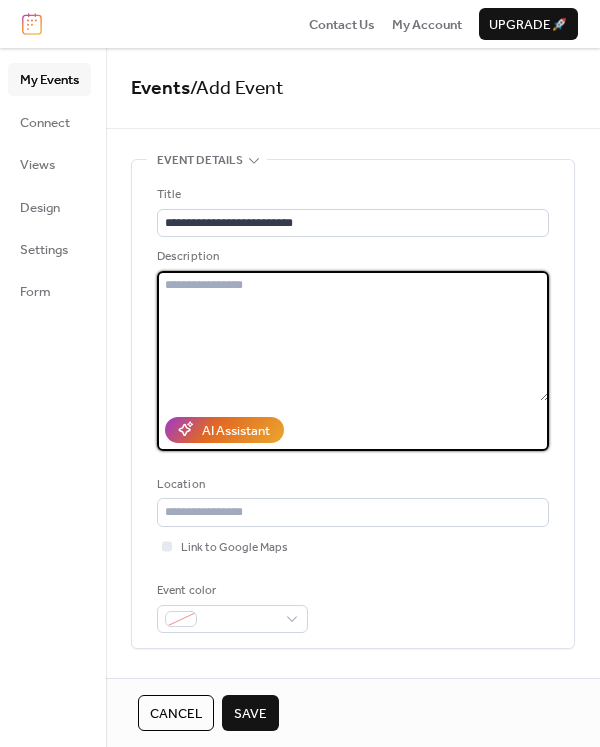 type on "*" 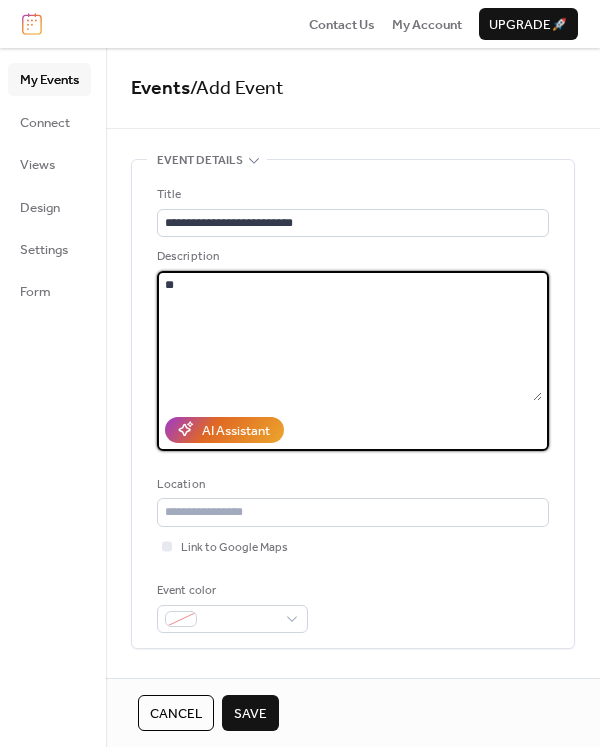 type on "*" 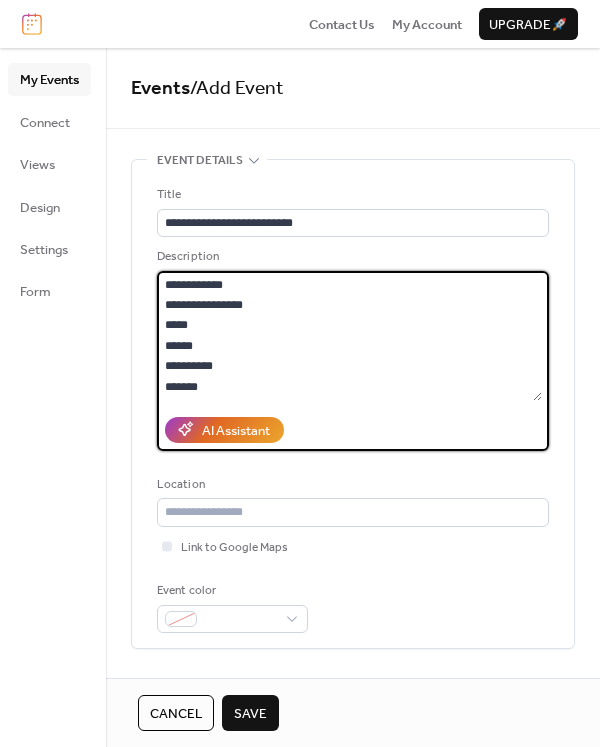 scroll, scrollTop: 17, scrollLeft: 0, axis: vertical 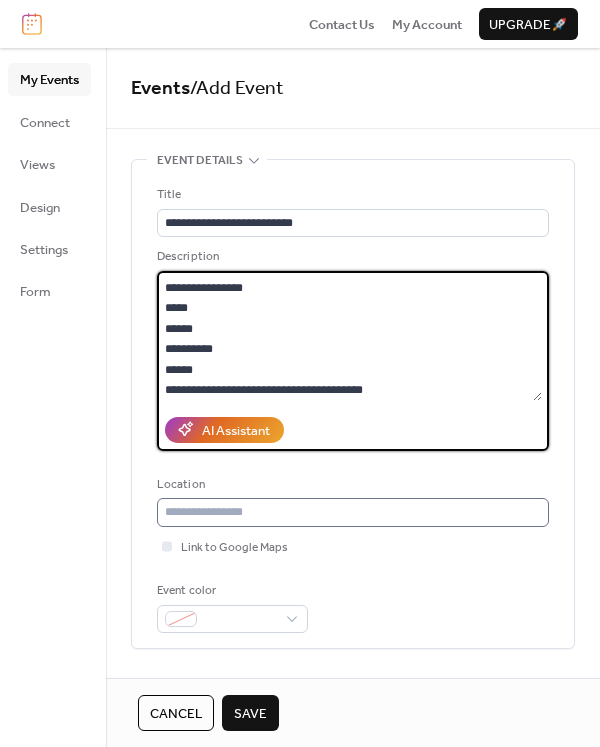 type on "**********" 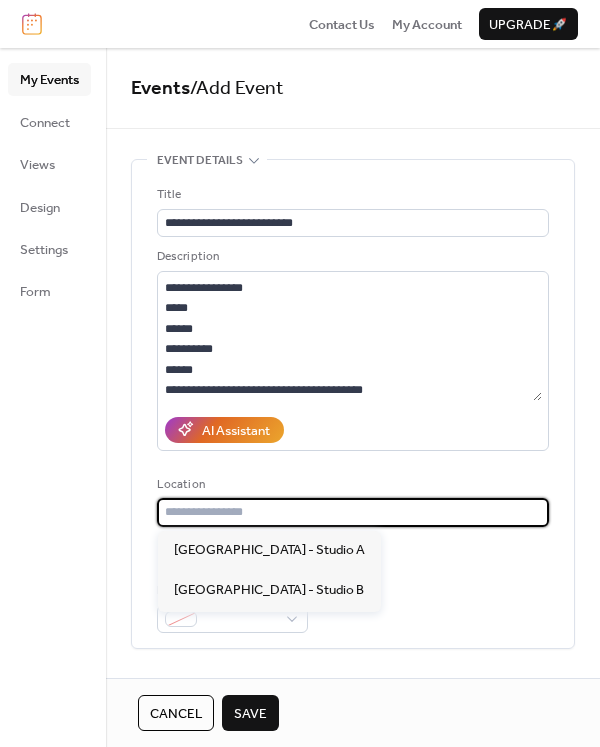 click at bounding box center [353, 512] 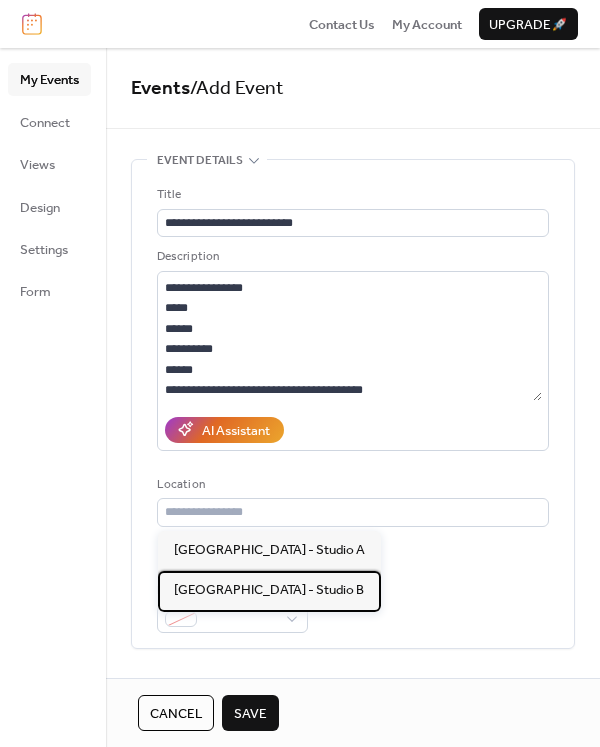 click on "[GEOGRAPHIC_DATA] - Studio B" at bounding box center (269, 590) 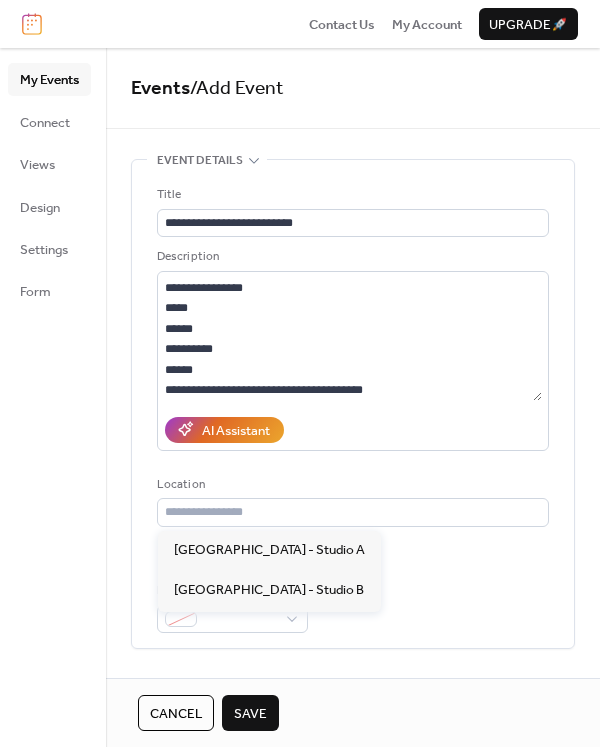 type on "**********" 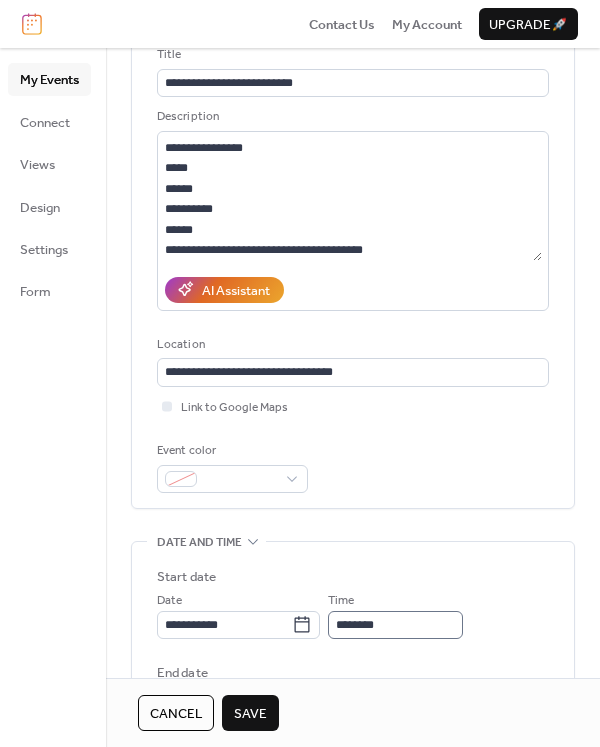 scroll, scrollTop: 76, scrollLeft: 0, axis: vertical 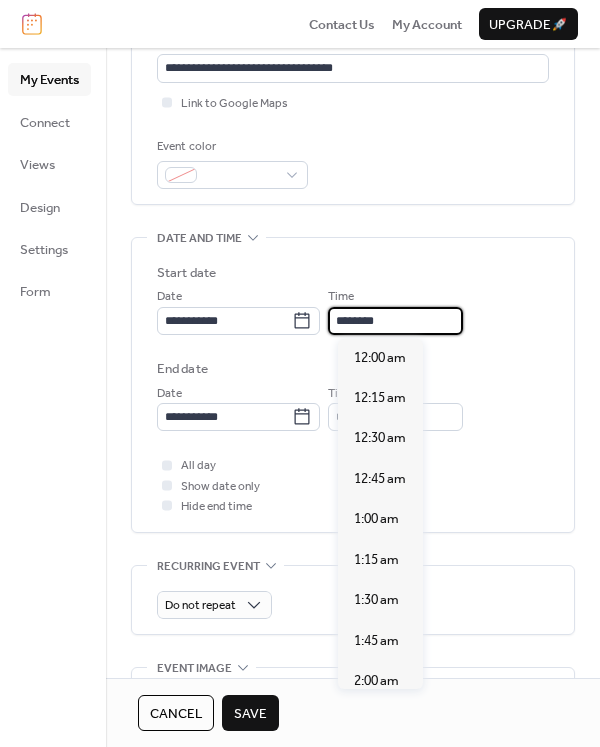click on "********" at bounding box center [395, 321] 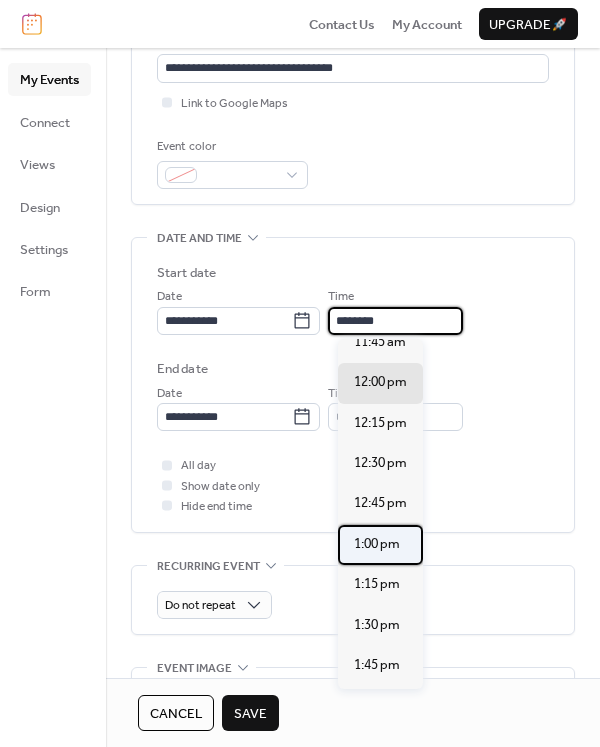 click on "1:00 pm" at bounding box center [377, 544] 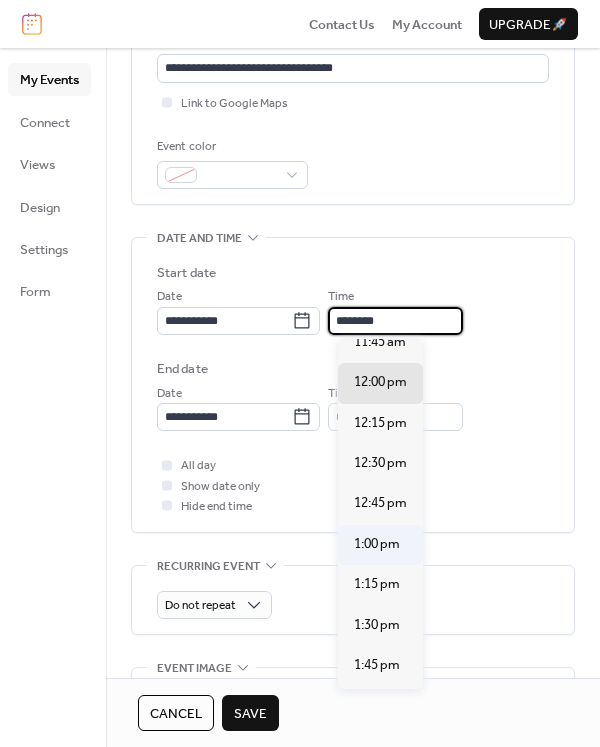 type on "*******" 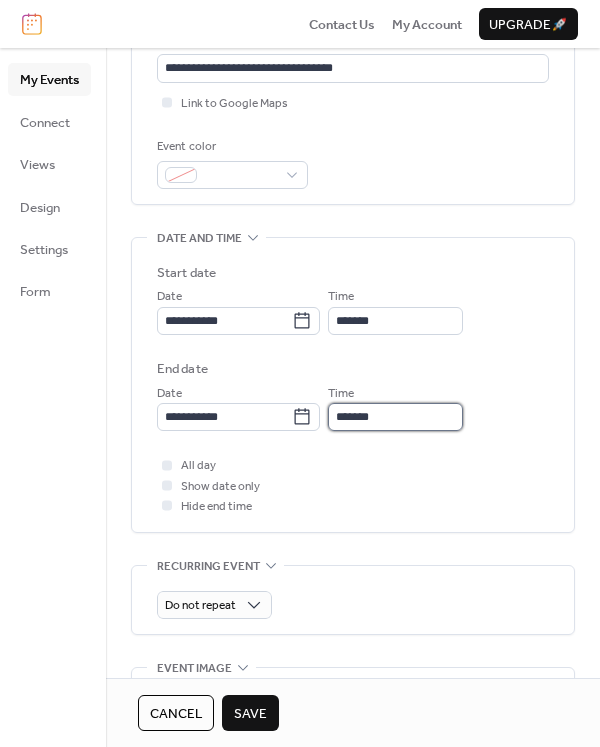 click on "*******" at bounding box center [395, 417] 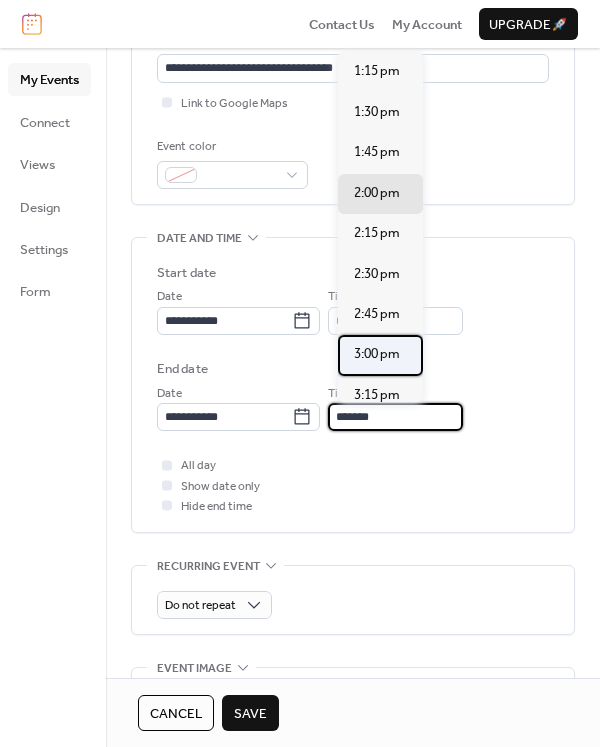 click on "3:00 pm" at bounding box center (377, 354) 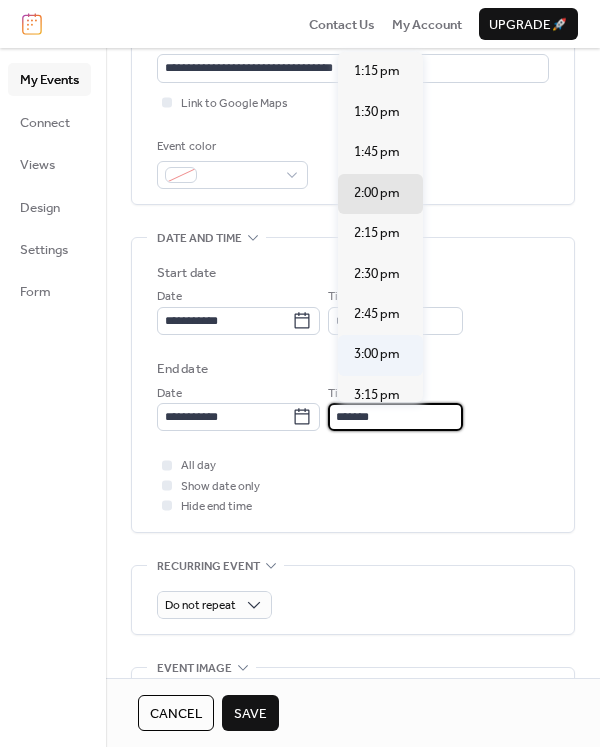 type on "*******" 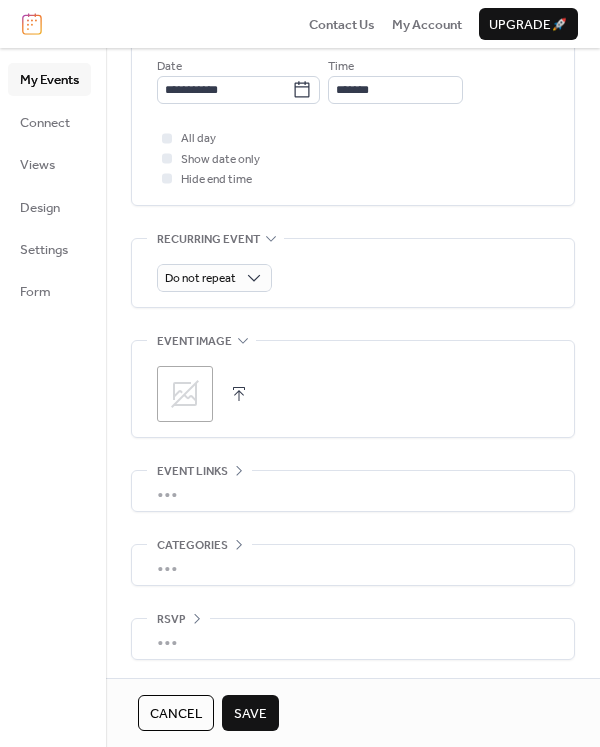 scroll, scrollTop: 773, scrollLeft: 0, axis: vertical 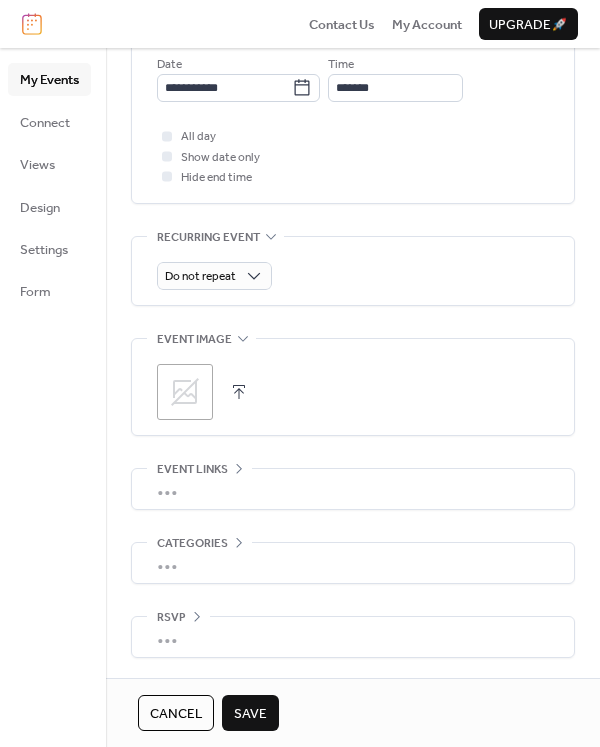 click on "Save" at bounding box center (250, 714) 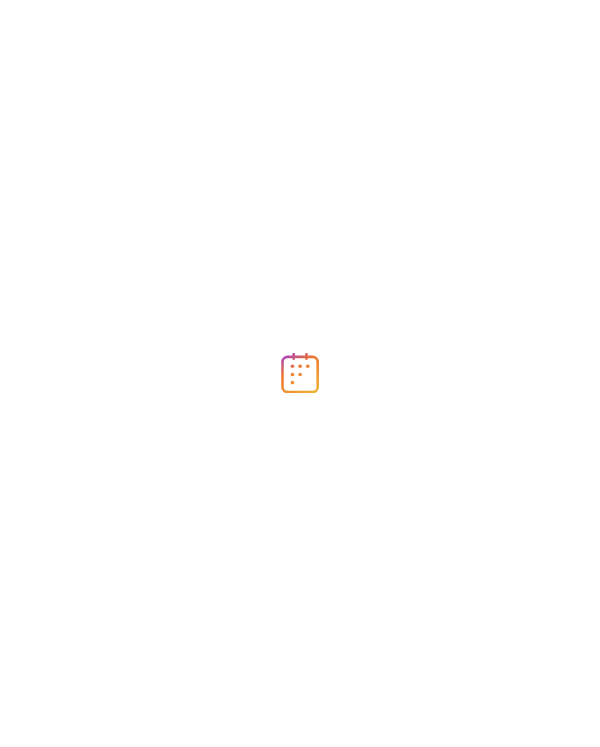scroll, scrollTop: 0, scrollLeft: 0, axis: both 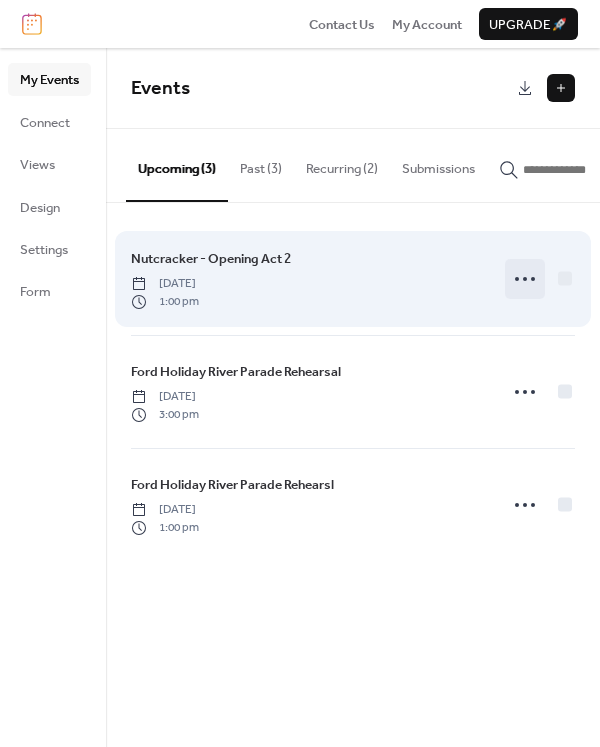 click 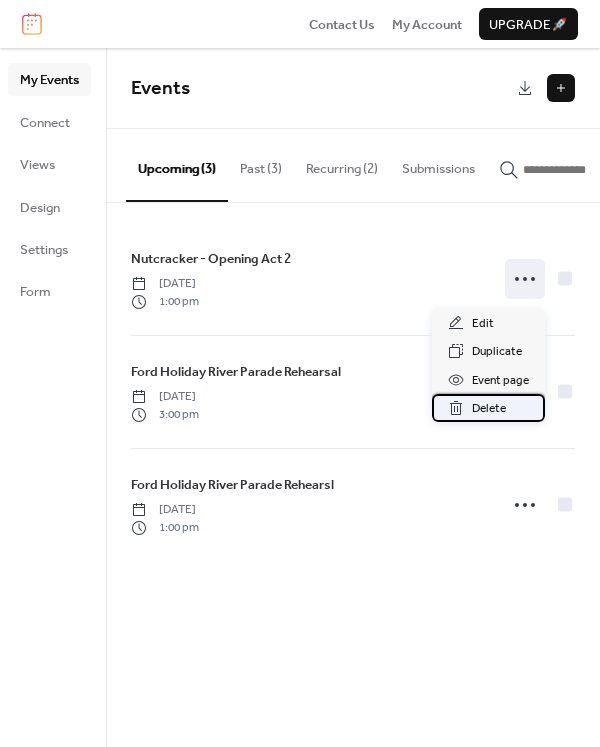 click on "Delete" at bounding box center (488, 408) 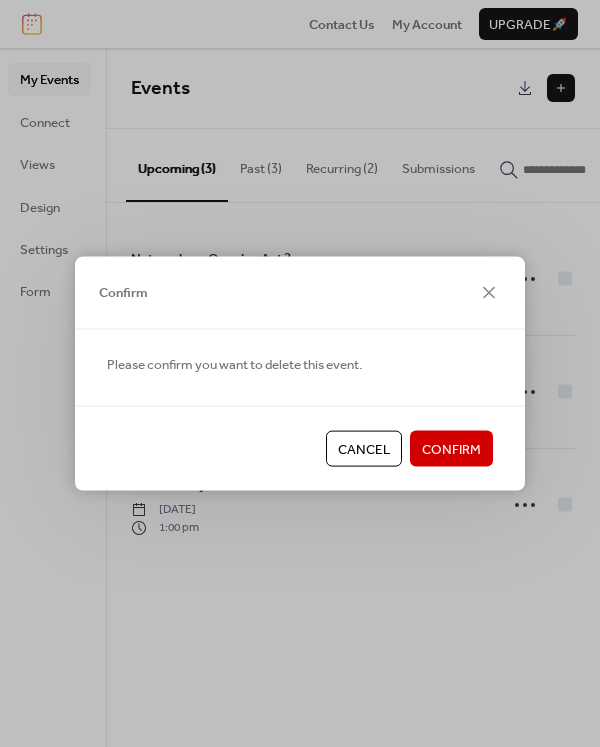drag, startPoint x: 436, startPoint y: 442, endPoint x: 407, endPoint y: 451, distance: 30.364452 